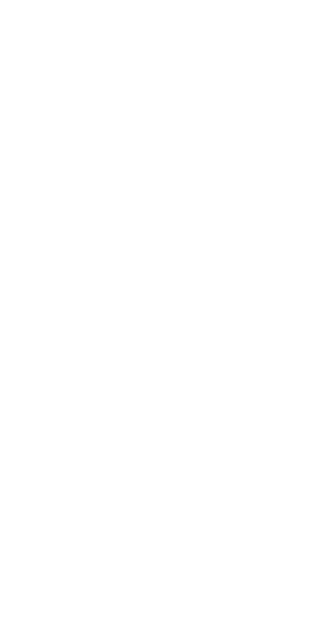 scroll, scrollTop: 0, scrollLeft: 0, axis: both 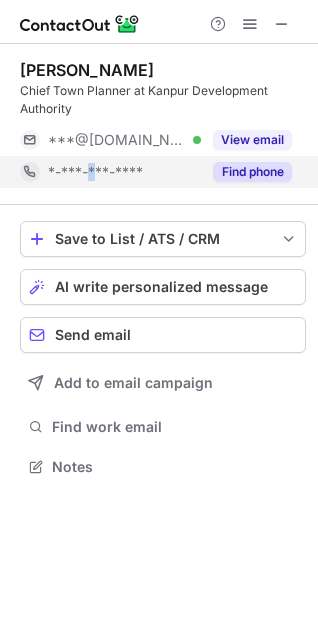click on "*-***-***-****" at bounding box center [95, 172] 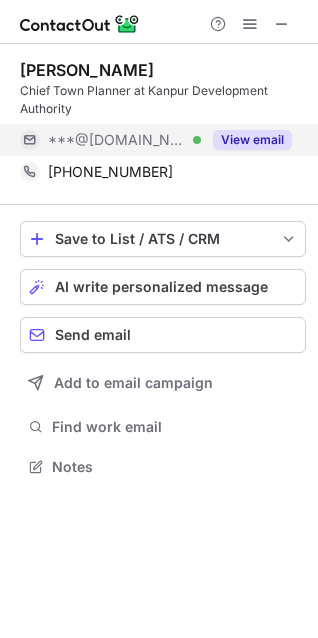click on "***@gmail.com" at bounding box center (117, 140) 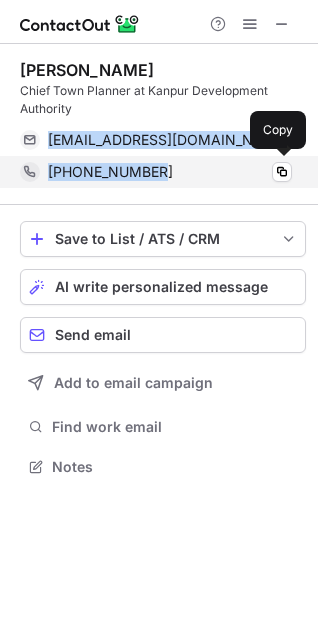 copy on "arymanoj@gmail.com Verified Send email Copy +919560521971" 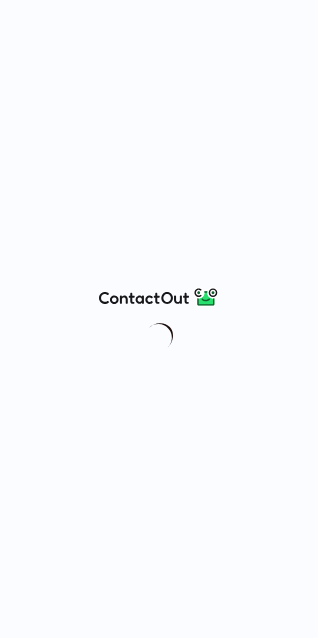 scroll, scrollTop: 0, scrollLeft: 0, axis: both 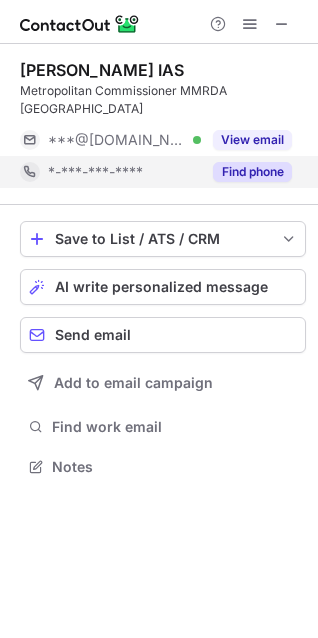 click on "*-***-***-****" at bounding box center [110, 172] 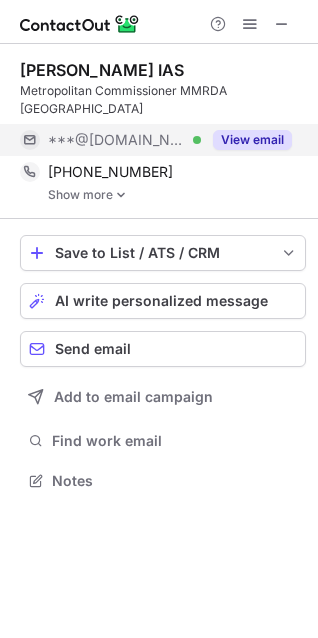 scroll, scrollTop: 10, scrollLeft: 10, axis: both 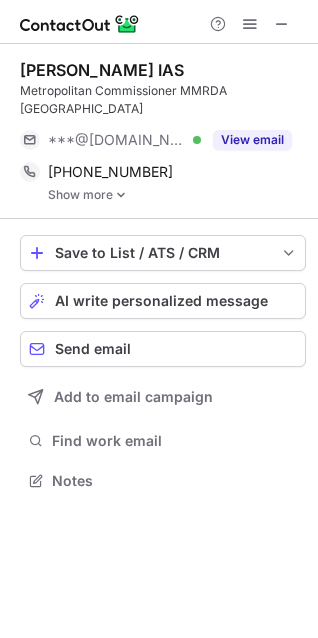 click at bounding box center (121, 195) 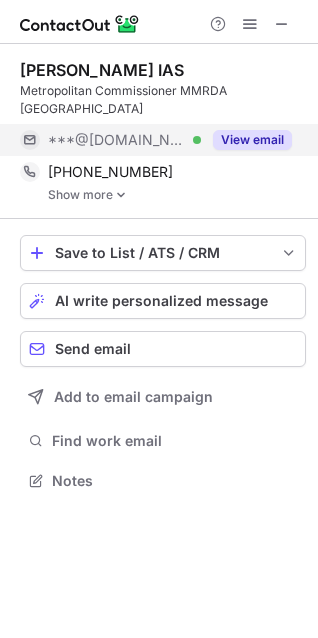 scroll, scrollTop: 10, scrollLeft: 10, axis: both 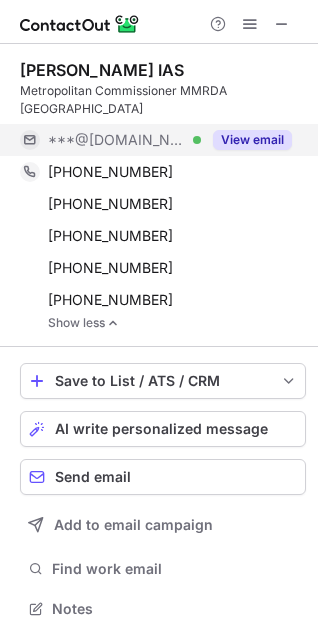 click on "***@gmail.com" at bounding box center (117, 140) 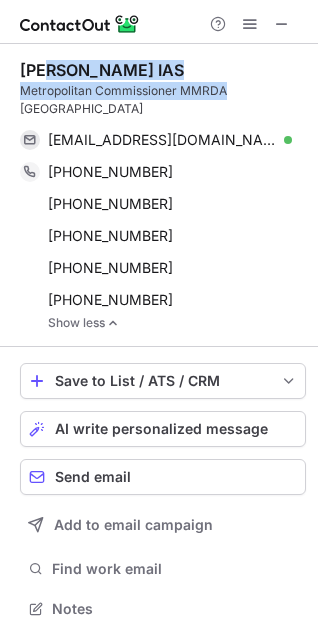 drag, startPoint x: 42, startPoint y: 64, endPoint x: 223, endPoint y: 90, distance: 182.85786 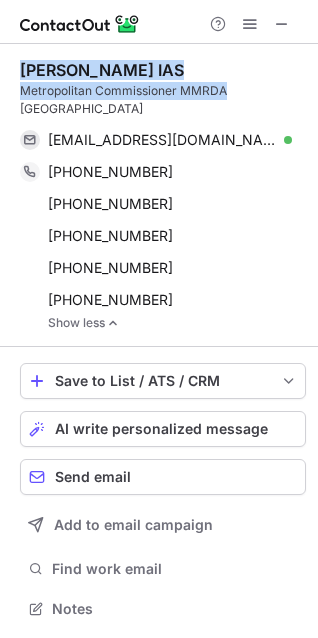 copy on "Dr. Sanjay Mukherjee IAS Metropolitan Commissioner
MMRDA" 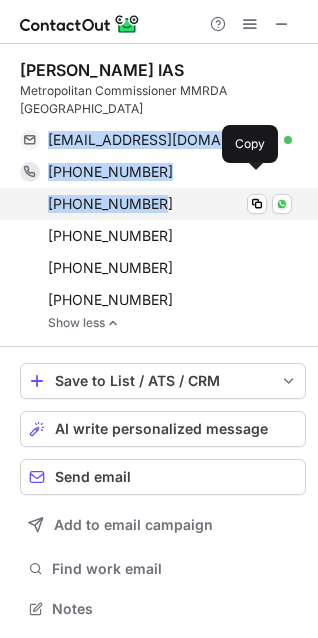 copy on "drsanjaymukherjee@gmail.com Verified Send email Copy +919890001011 Copy WhatsApp +918108256256" 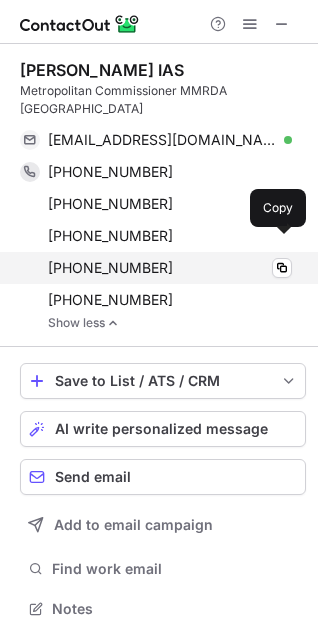 click on "+912222624231" at bounding box center (110, 268) 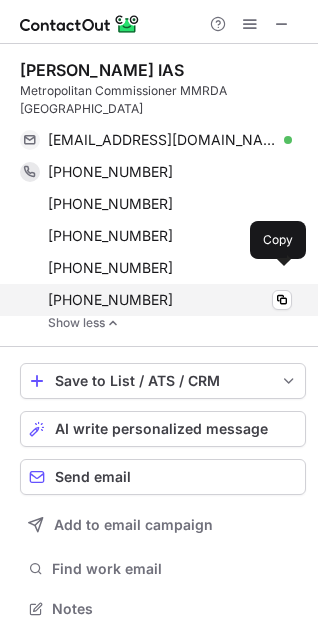 click on "+912222026665" at bounding box center [110, 300] 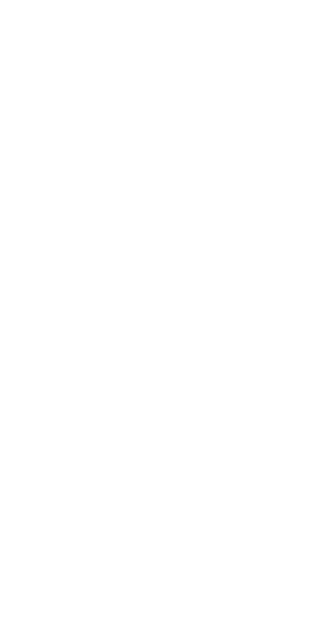 scroll, scrollTop: 0, scrollLeft: 0, axis: both 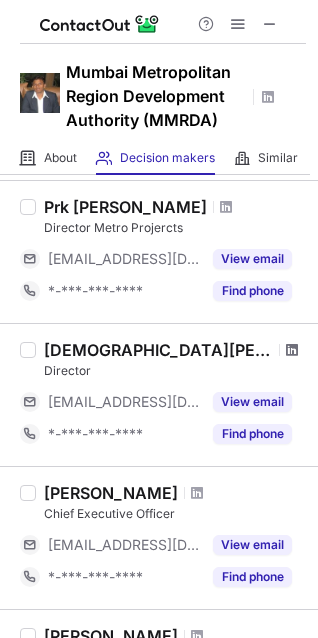 click at bounding box center [292, 350] 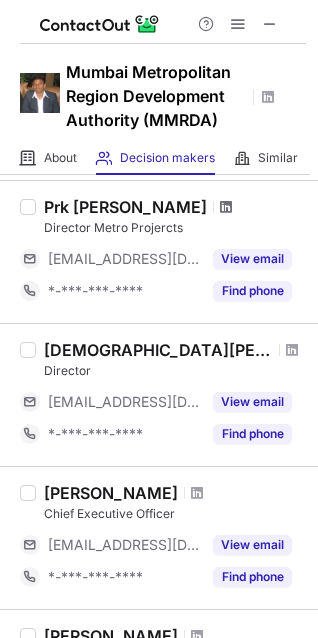 click at bounding box center [226, 207] 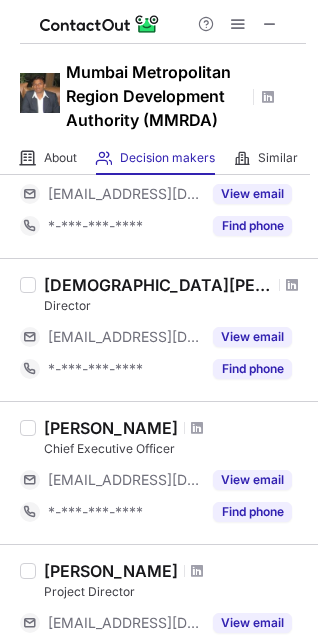 scroll, scrollTop: 500, scrollLeft: 0, axis: vertical 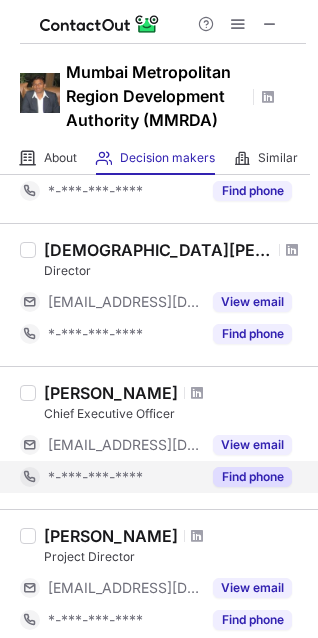 click on "*-***-***-****" at bounding box center (95, 477) 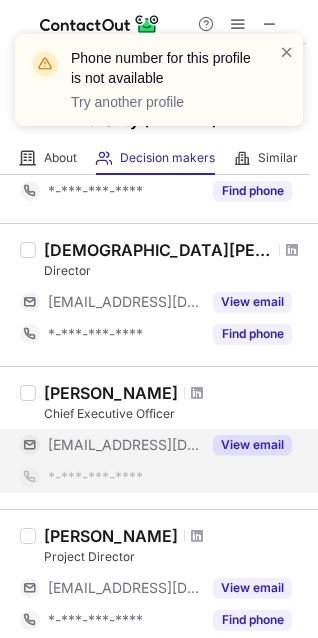 click on "[EMAIL_ADDRESS][DOMAIN_NAME]" at bounding box center (110, 445) 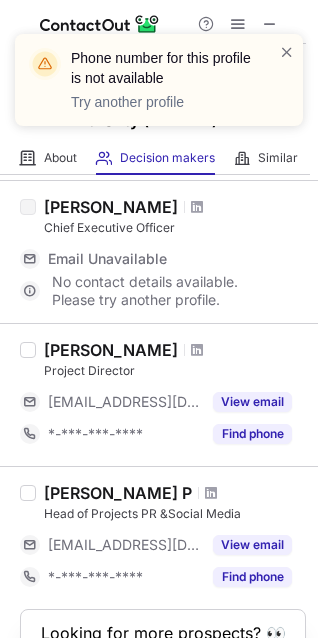 scroll, scrollTop: 700, scrollLeft: 0, axis: vertical 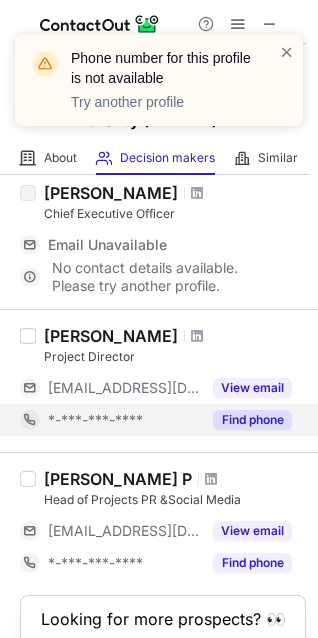 click on "*-***-***-****" at bounding box center [95, 420] 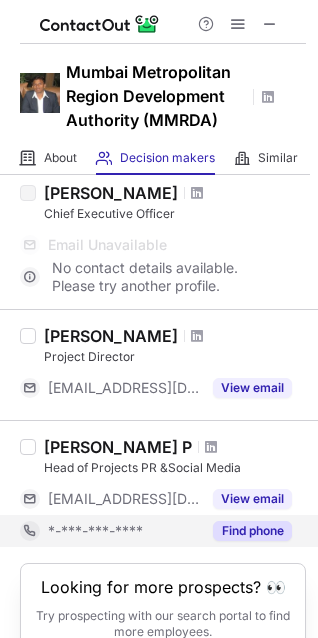 click on "*-***-***-****" at bounding box center [110, 531] 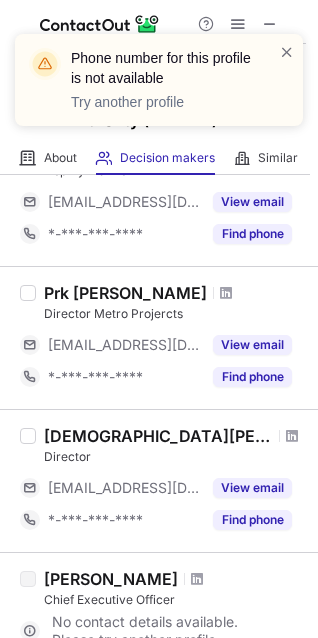 scroll, scrollTop: 300, scrollLeft: 0, axis: vertical 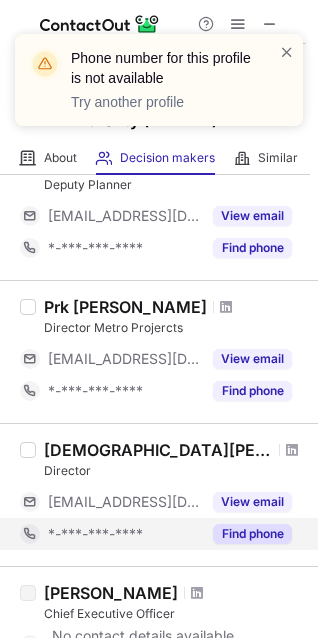 click on "*-***-***-****" at bounding box center [95, 534] 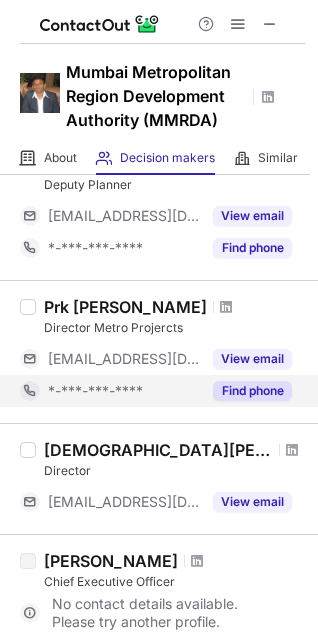click on "*-***-***-****" at bounding box center (95, 391) 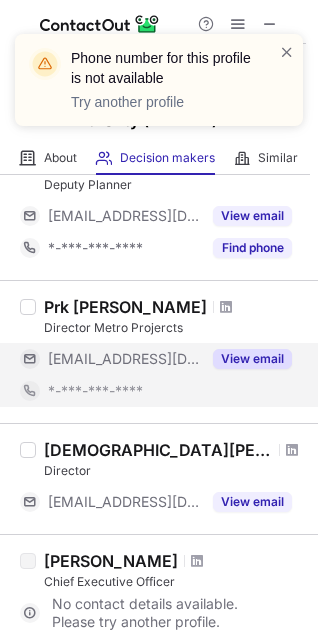 scroll, scrollTop: 200, scrollLeft: 0, axis: vertical 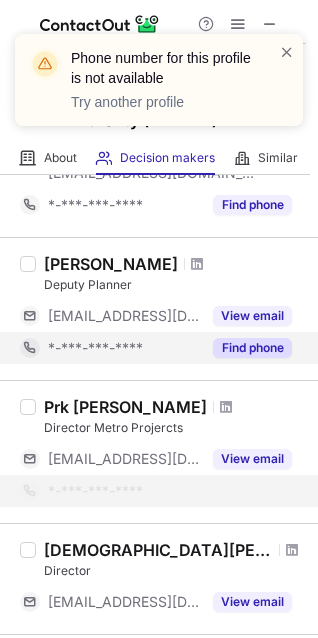 click on "*-***-***-****" at bounding box center [124, 348] 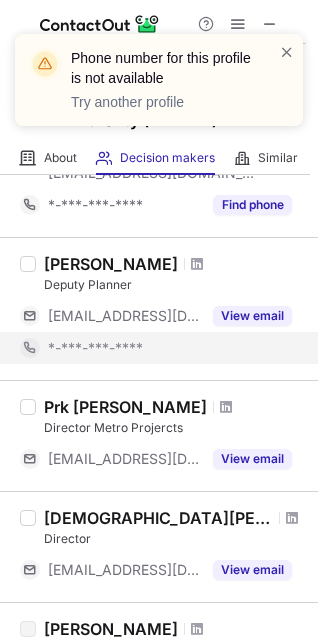 scroll, scrollTop: 100, scrollLeft: 0, axis: vertical 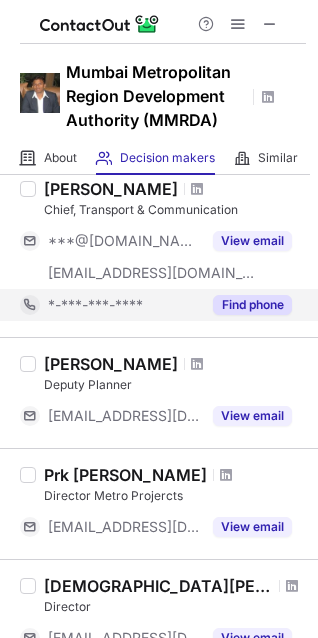 click on "*-***-***-****" at bounding box center [95, 305] 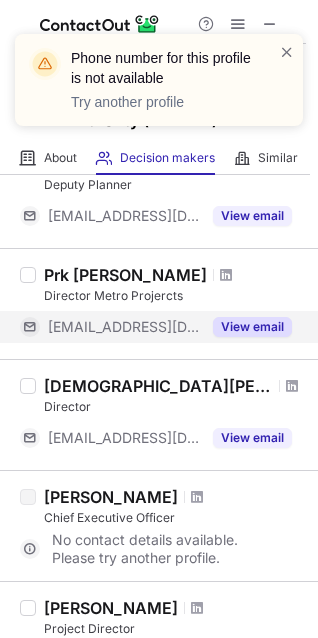 click on "***@mmrdamumbai.org" at bounding box center [124, 327] 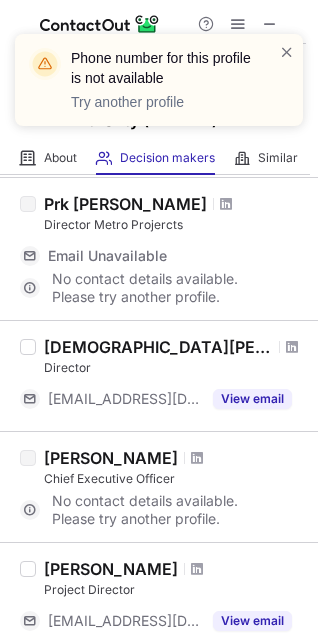 scroll, scrollTop: 368, scrollLeft: 0, axis: vertical 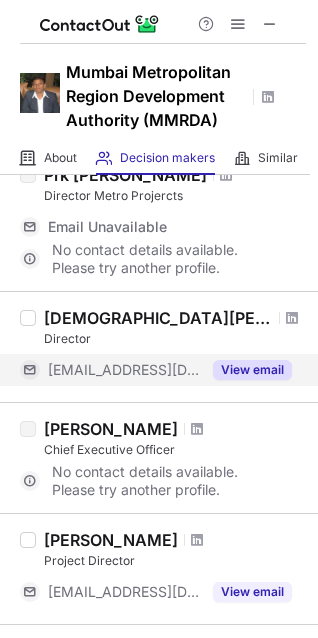 click on "***@mmrdamumbai.org" at bounding box center [124, 370] 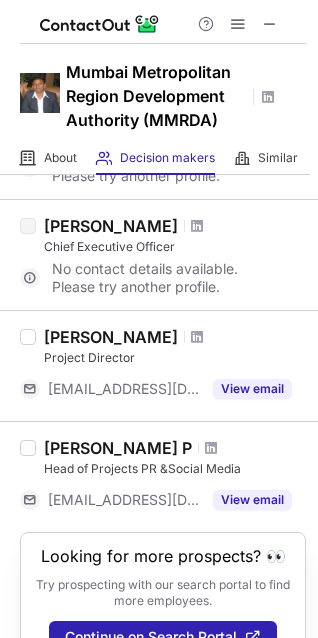 scroll, scrollTop: 568, scrollLeft: 0, axis: vertical 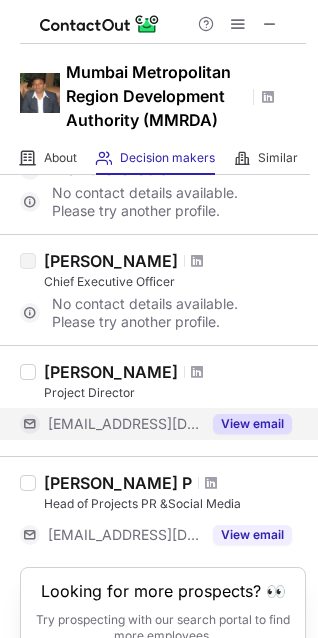 click on "***@mmrdamumbai.org" at bounding box center [124, 424] 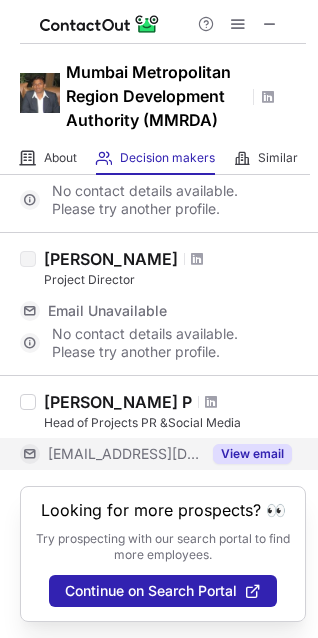 click on "***@mmrdamumbai.org" at bounding box center [124, 454] 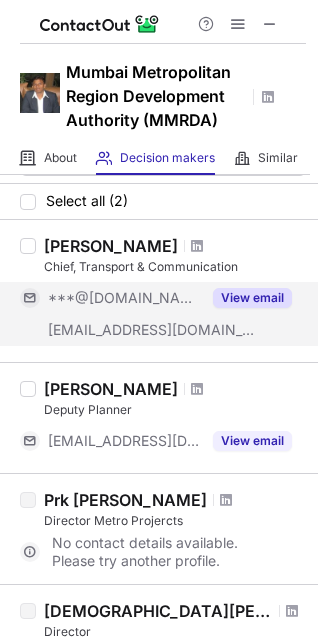 scroll, scrollTop: 0, scrollLeft: 0, axis: both 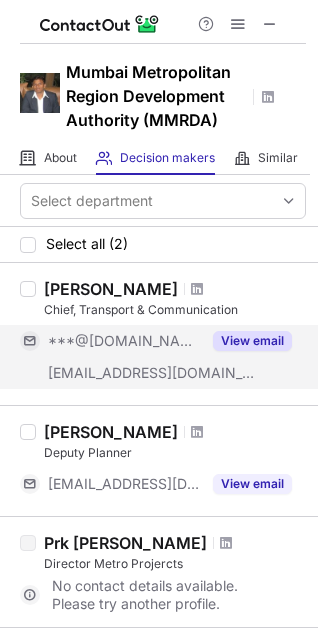 click on "***@mmrdamumbai.org" at bounding box center [152, 373] 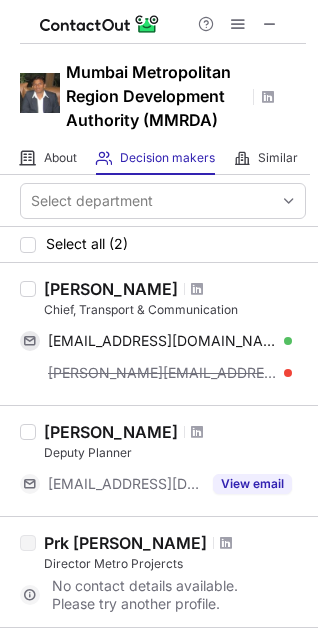 click at bounding box center (197, 289) 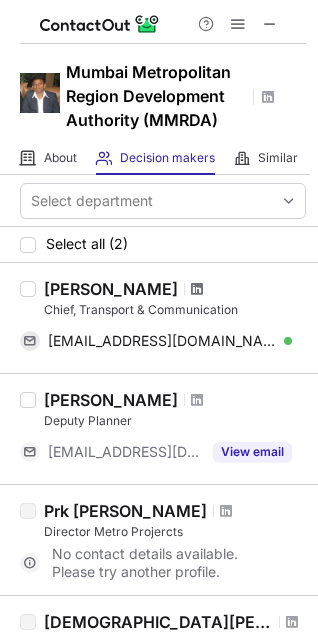 click at bounding box center (197, 289) 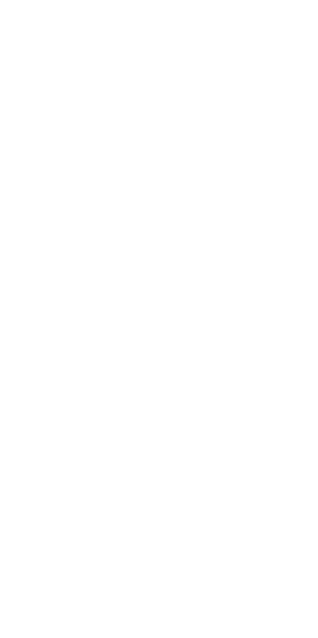 scroll, scrollTop: 0, scrollLeft: 0, axis: both 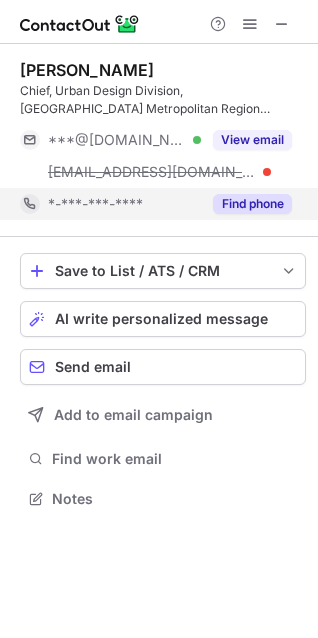 click on "*-***-***-****" at bounding box center (95, 204) 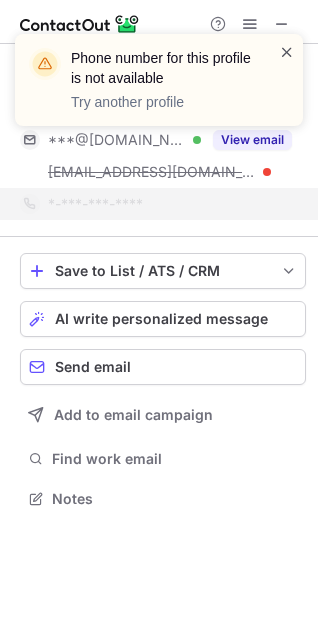 click at bounding box center [287, 52] 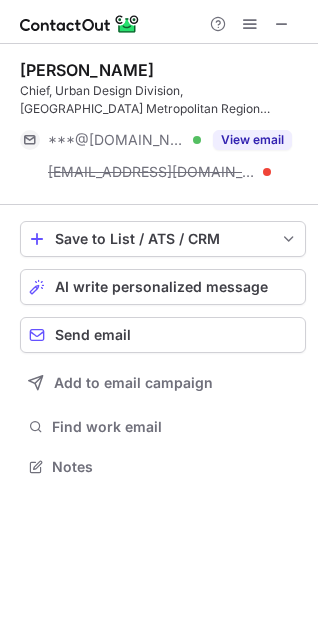 scroll, scrollTop: 453, scrollLeft: 318, axis: both 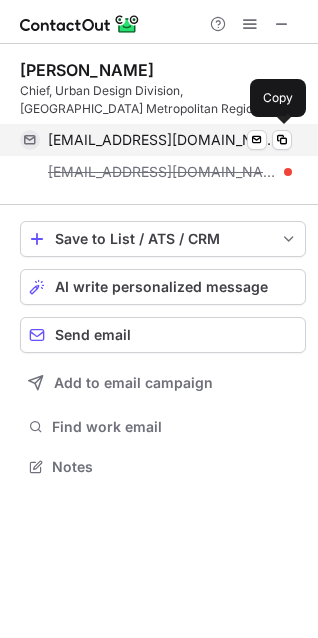 click on "yadavpm@yahoo.co.in" at bounding box center (162, 140) 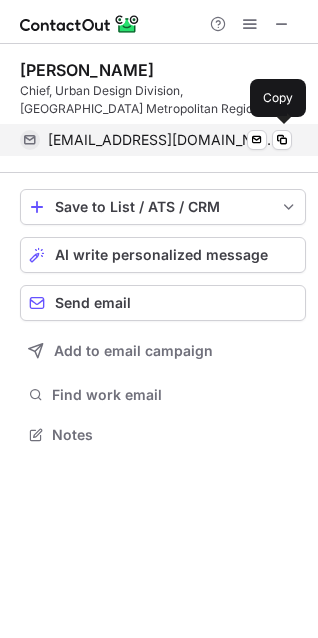 scroll, scrollTop: 421, scrollLeft: 318, axis: both 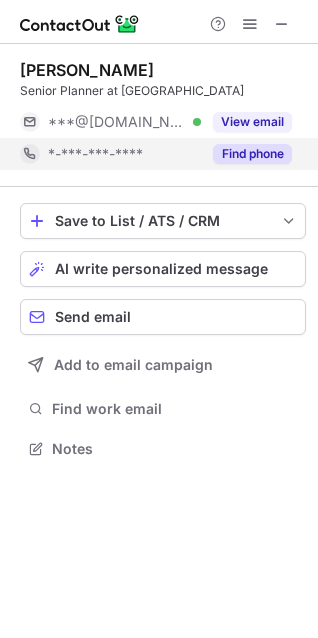 click on "*-***-***-****" at bounding box center [95, 154] 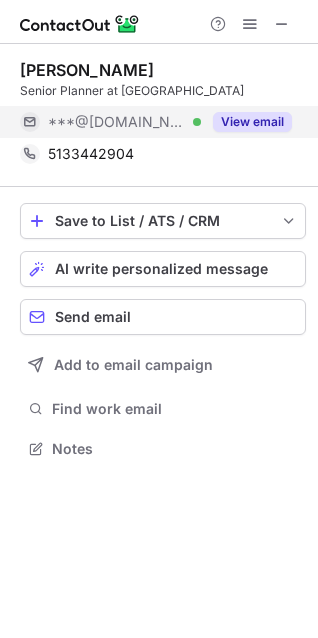 click on "***@[DOMAIN_NAME]" at bounding box center [117, 122] 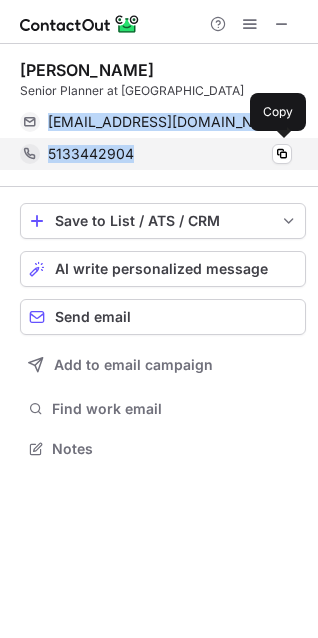 drag, startPoint x: 47, startPoint y: 123, endPoint x: 165, endPoint y: 154, distance: 122.0041 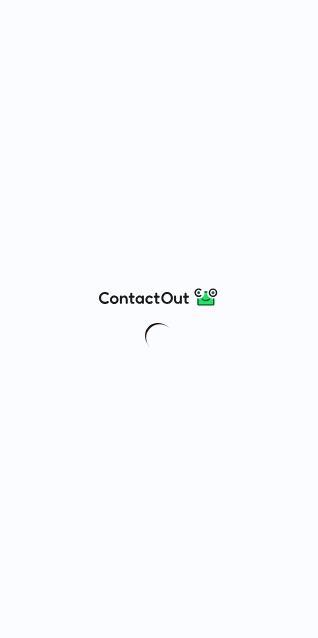 scroll, scrollTop: 0, scrollLeft: 0, axis: both 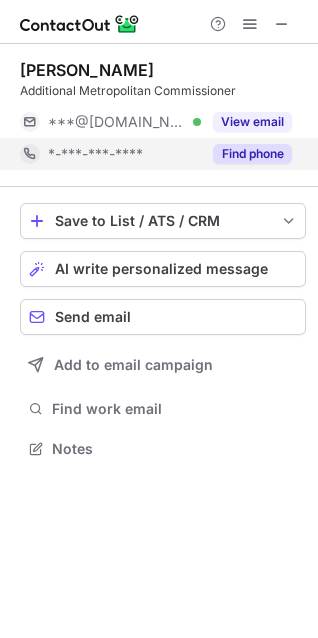 click on "*-***-***-****" at bounding box center (124, 154) 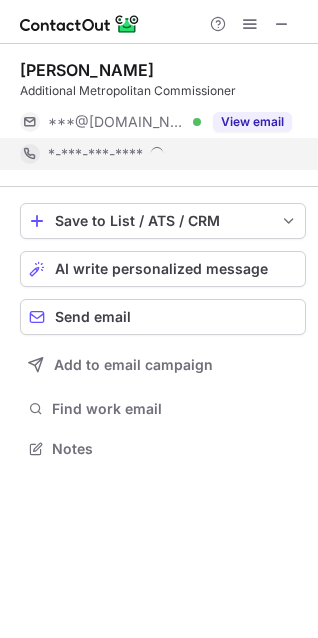 scroll, scrollTop: 10, scrollLeft: 10, axis: both 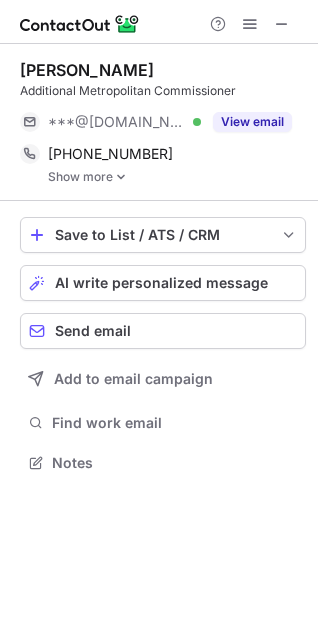 click at bounding box center [121, 177] 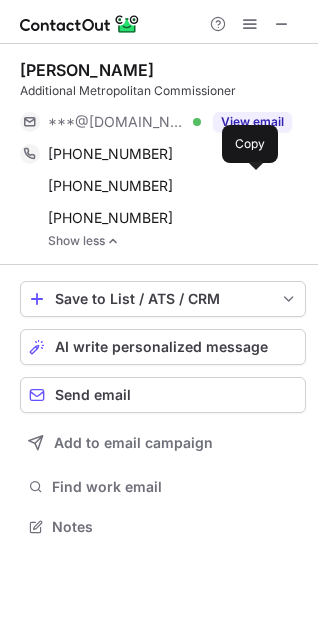 scroll, scrollTop: 10, scrollLeft: 10, axis: both 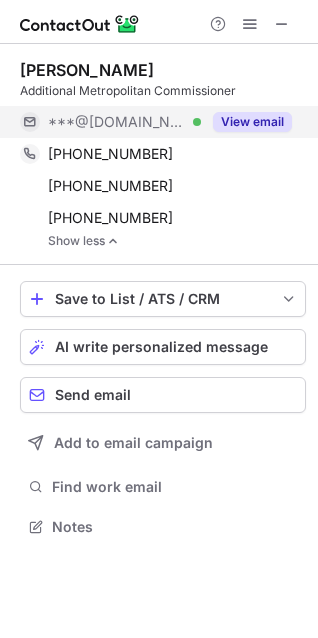 click on "***@[DOMAIN_NAME]" at bounding box center [117, 122] 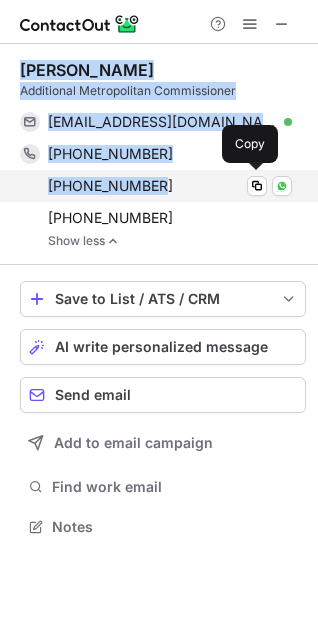 copy on "[PERSON_NAME] Additional Metropolitan Commissioner [PERSON_NAME][EMAIL_ADDRESS][DOMAIN_NAME] Verified Send email Copy [PHONE_NUMBER] Copy WhatsApp [PHONE_NUMBER]" 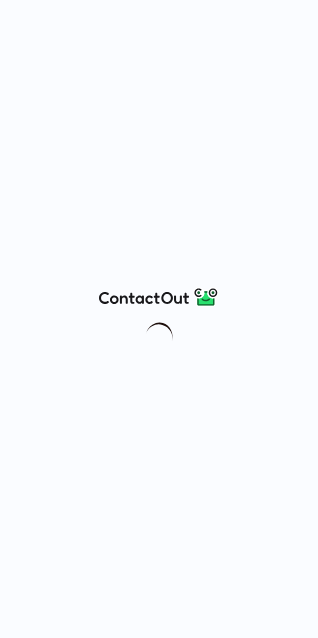 scroll, scrollTop: 0, scrollLeft: 0, axis: both 